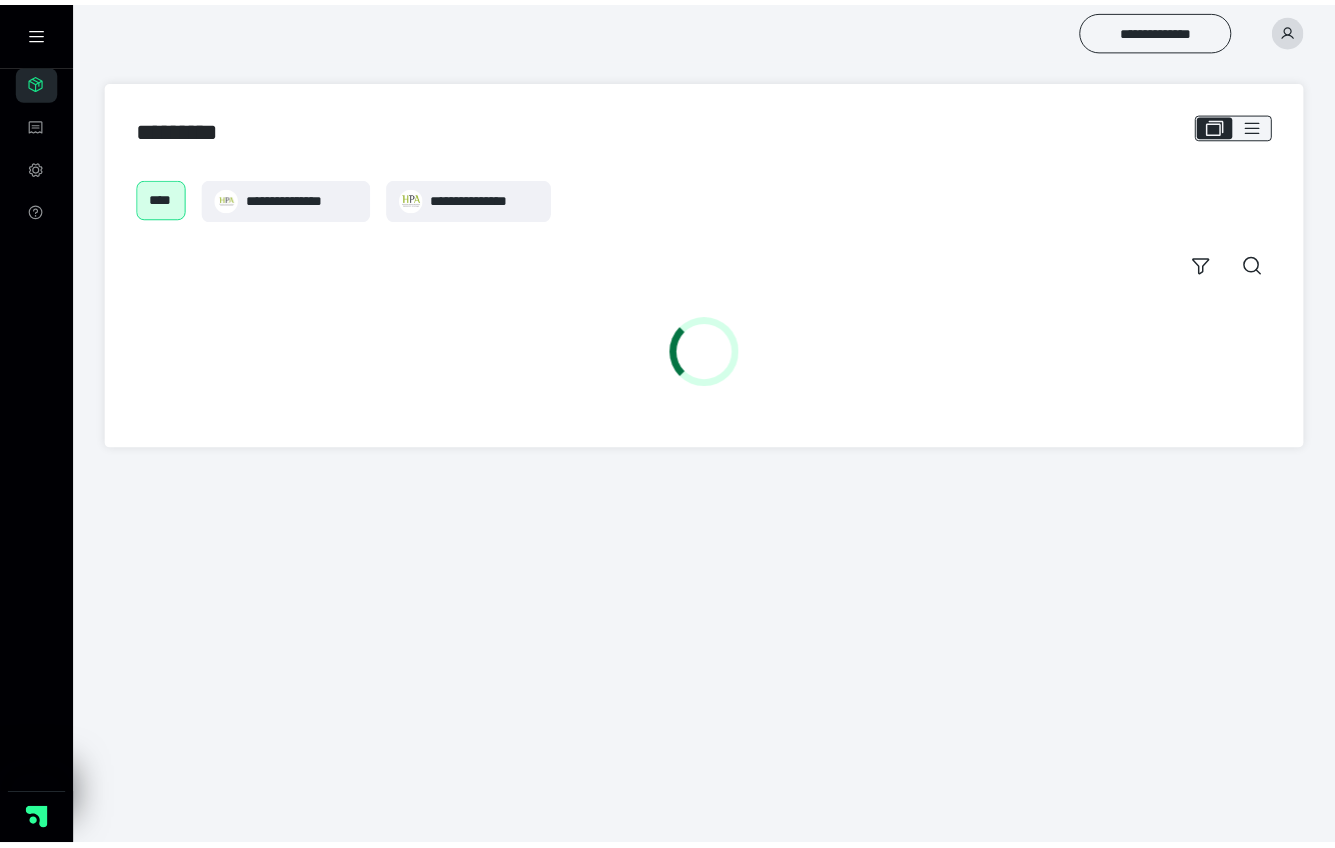 scroll, scrollTop: 0, scrollLeft: 0, axis: both 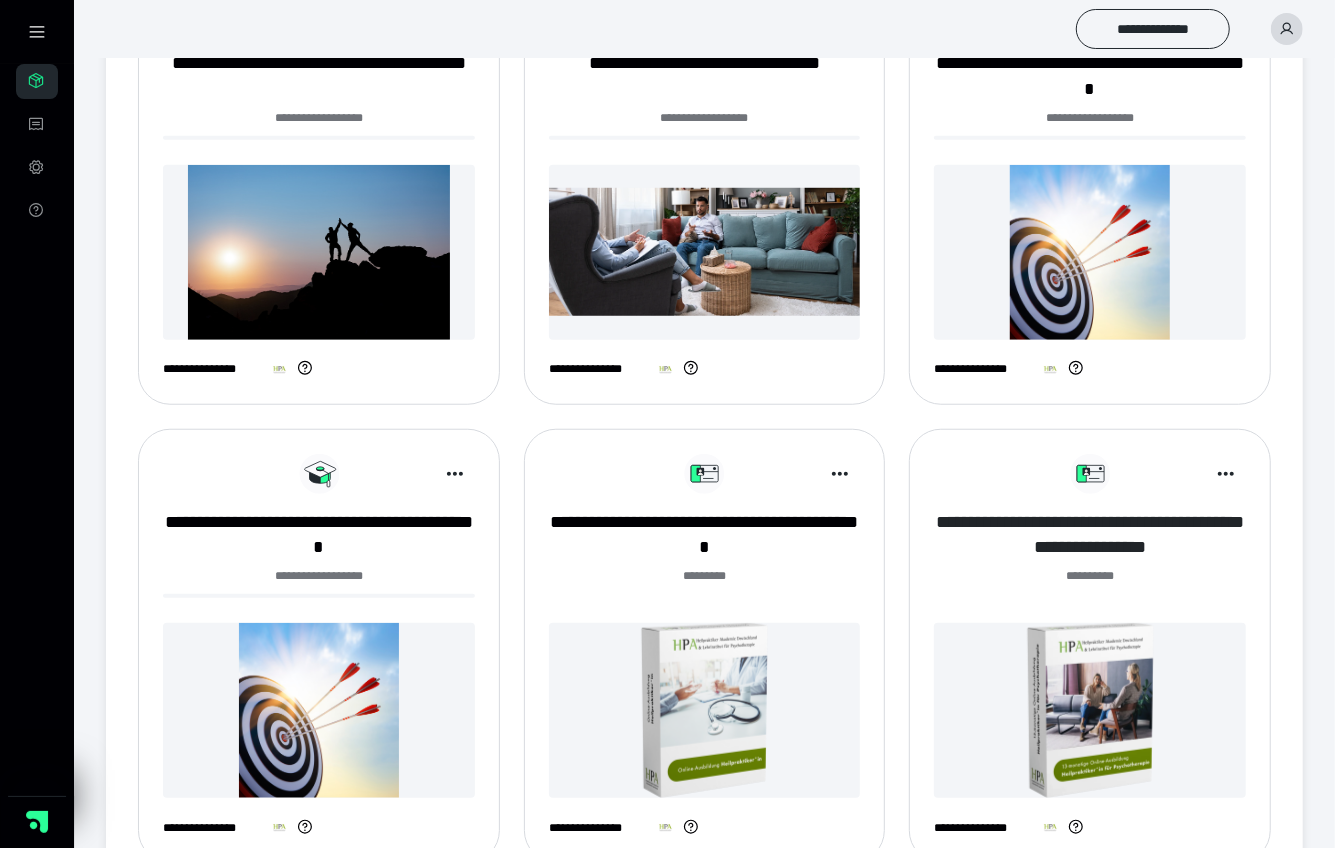 click on "**********" at bounding box center (1089, 534) 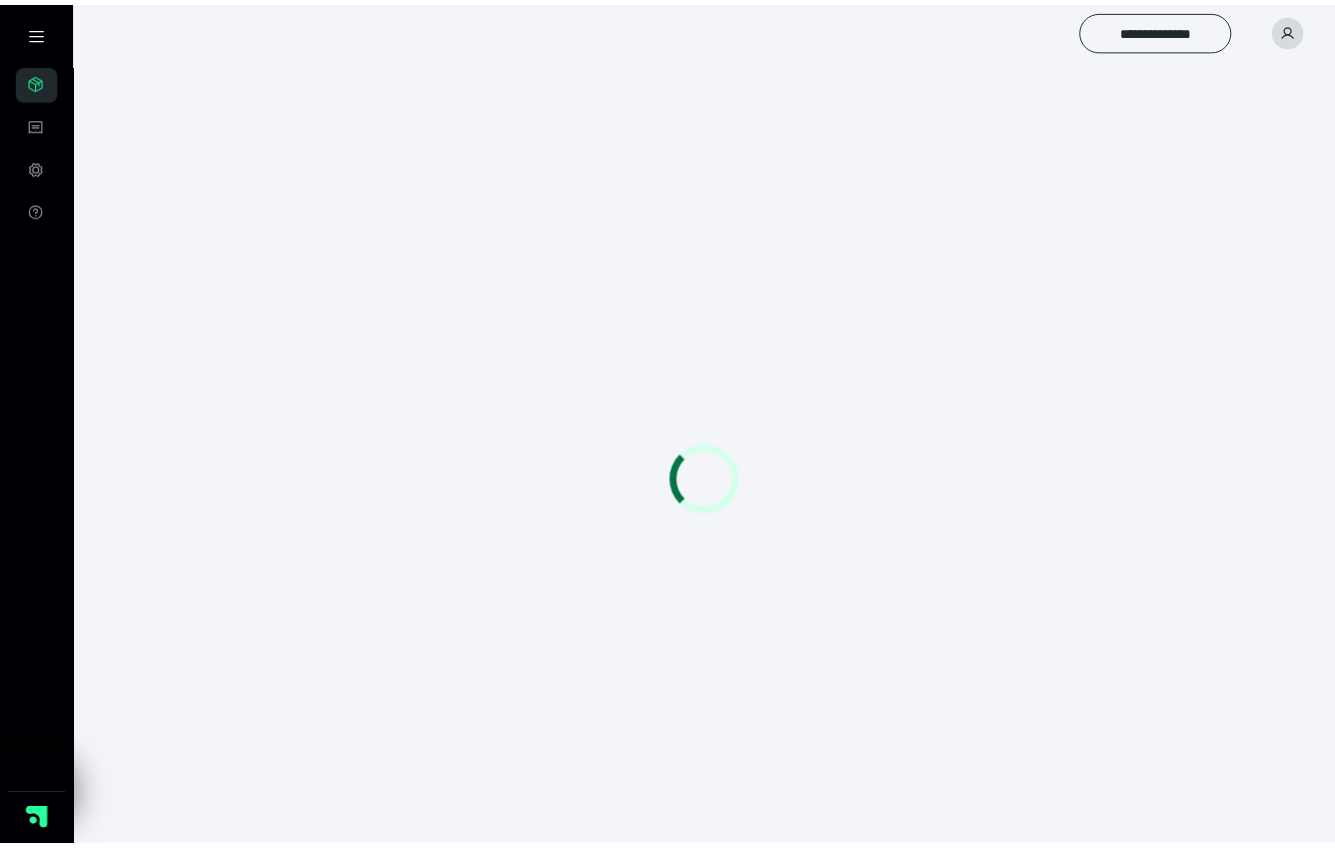 scroll, scrollTop: 0, scrollLeft: 0, axis: both 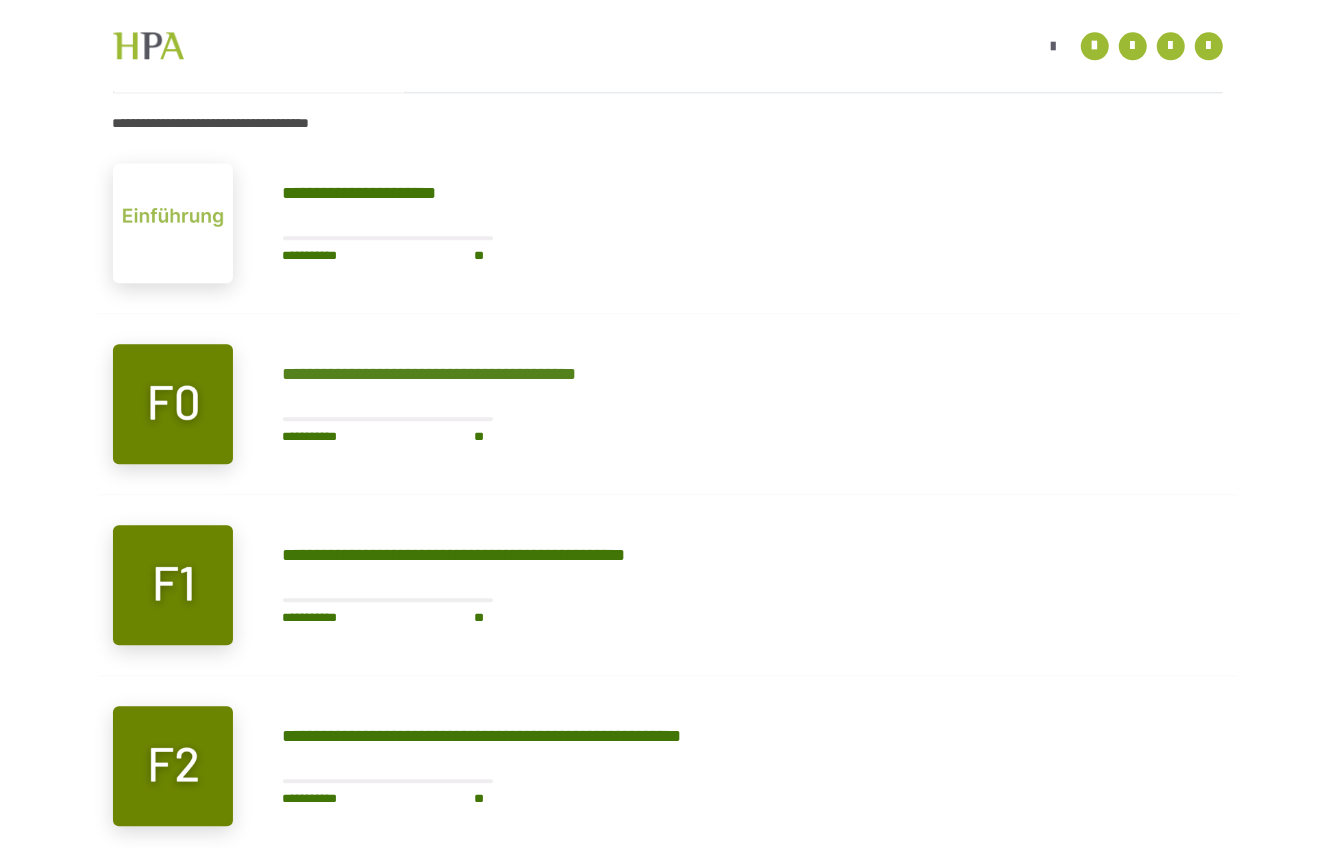 click on "**********" at bounding box center (456, 375) 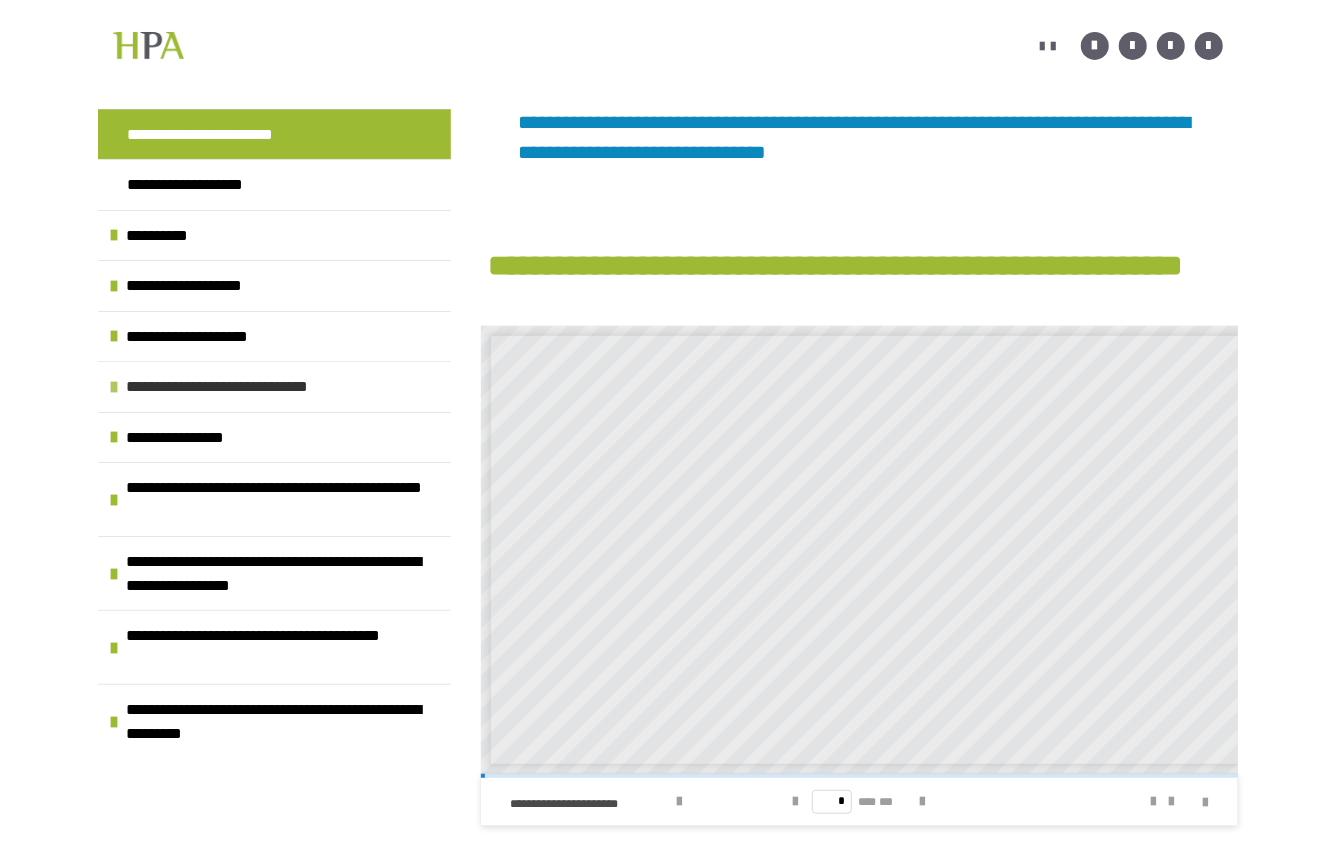 scroll, scrollTop: 488, scrollLeft: 0, axis: vertical 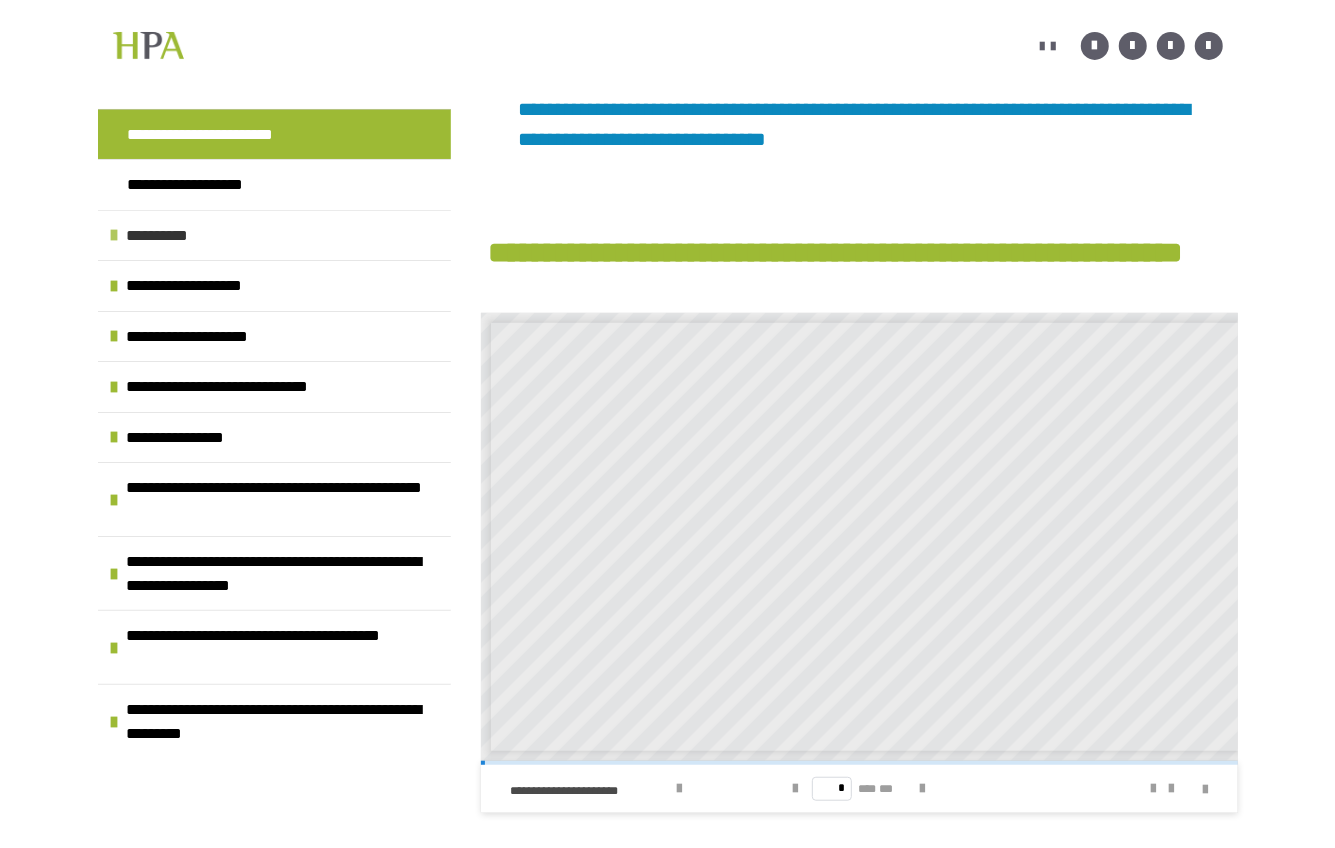 click on "**********" at bounding box center (168, 236) 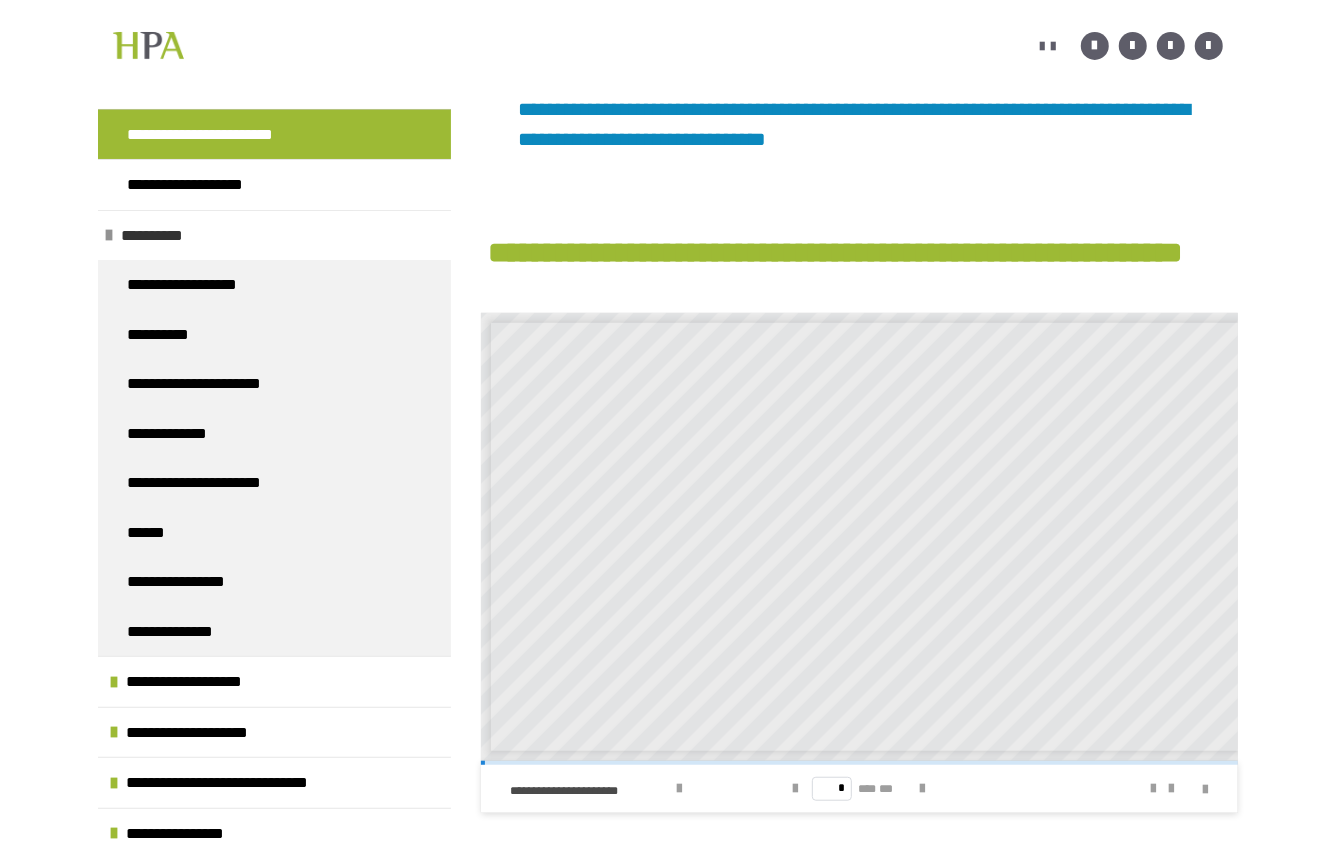 click on "**********" at bounding box center [163, 236] 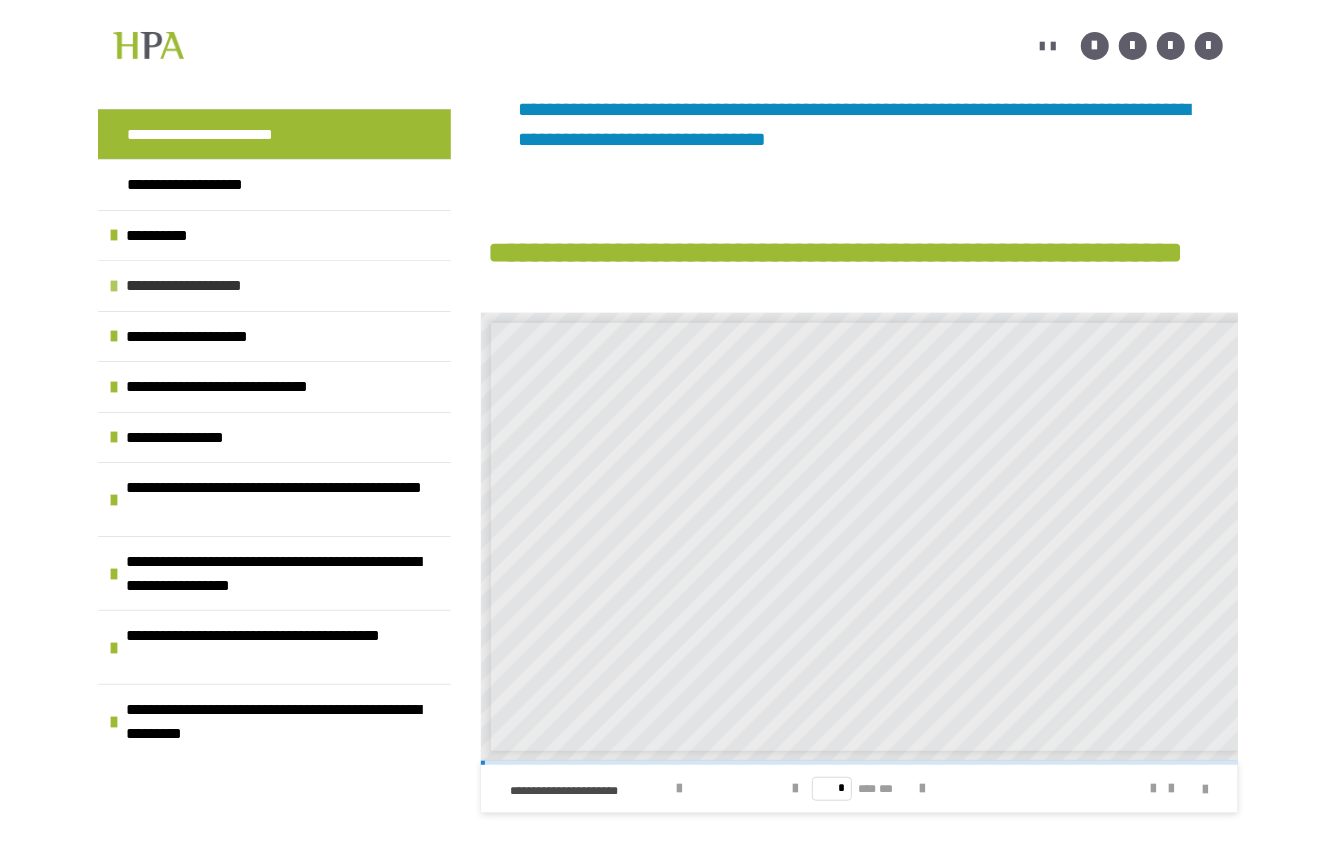 click on "**********" at bounding box center (210, 286) 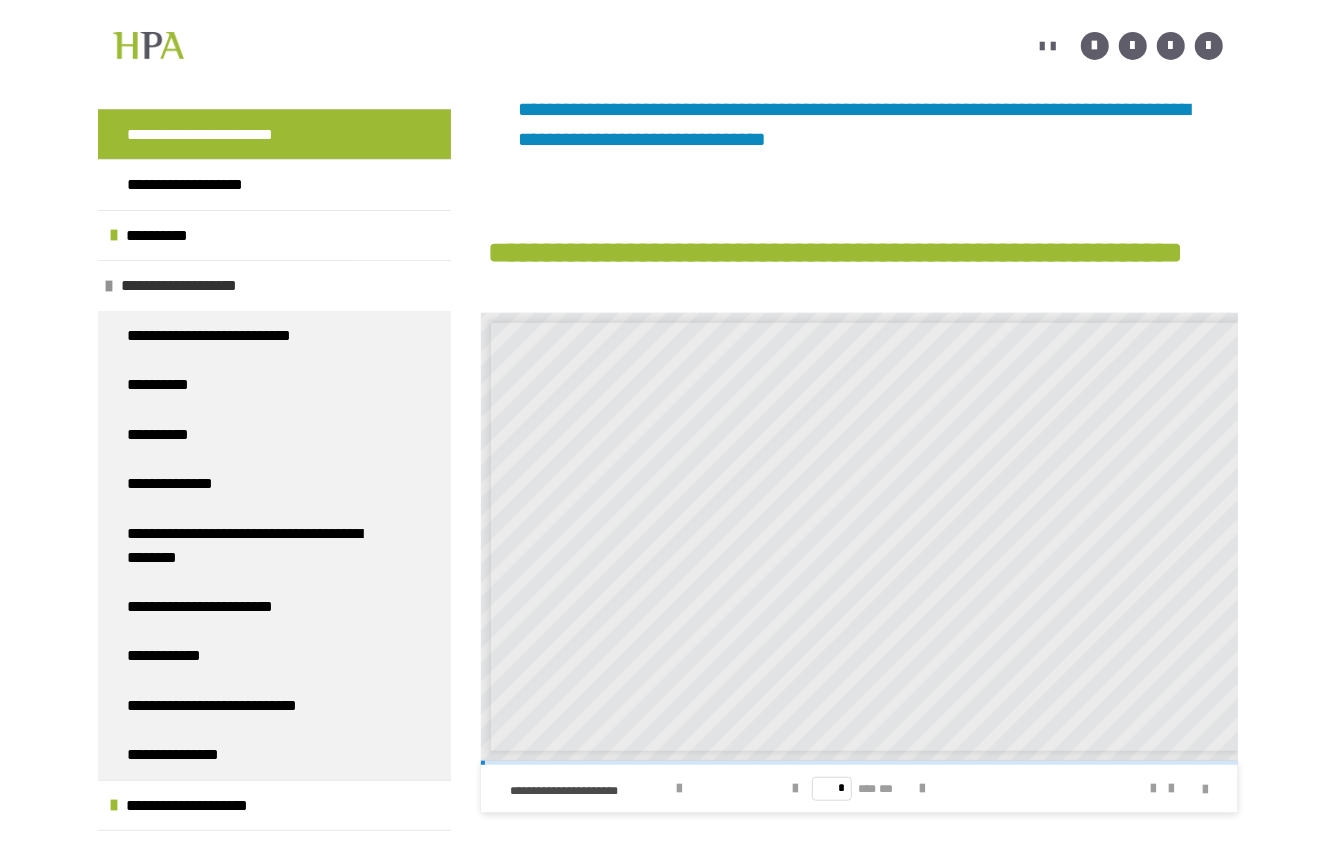 click on "**********" at bounding box center [205, 286] 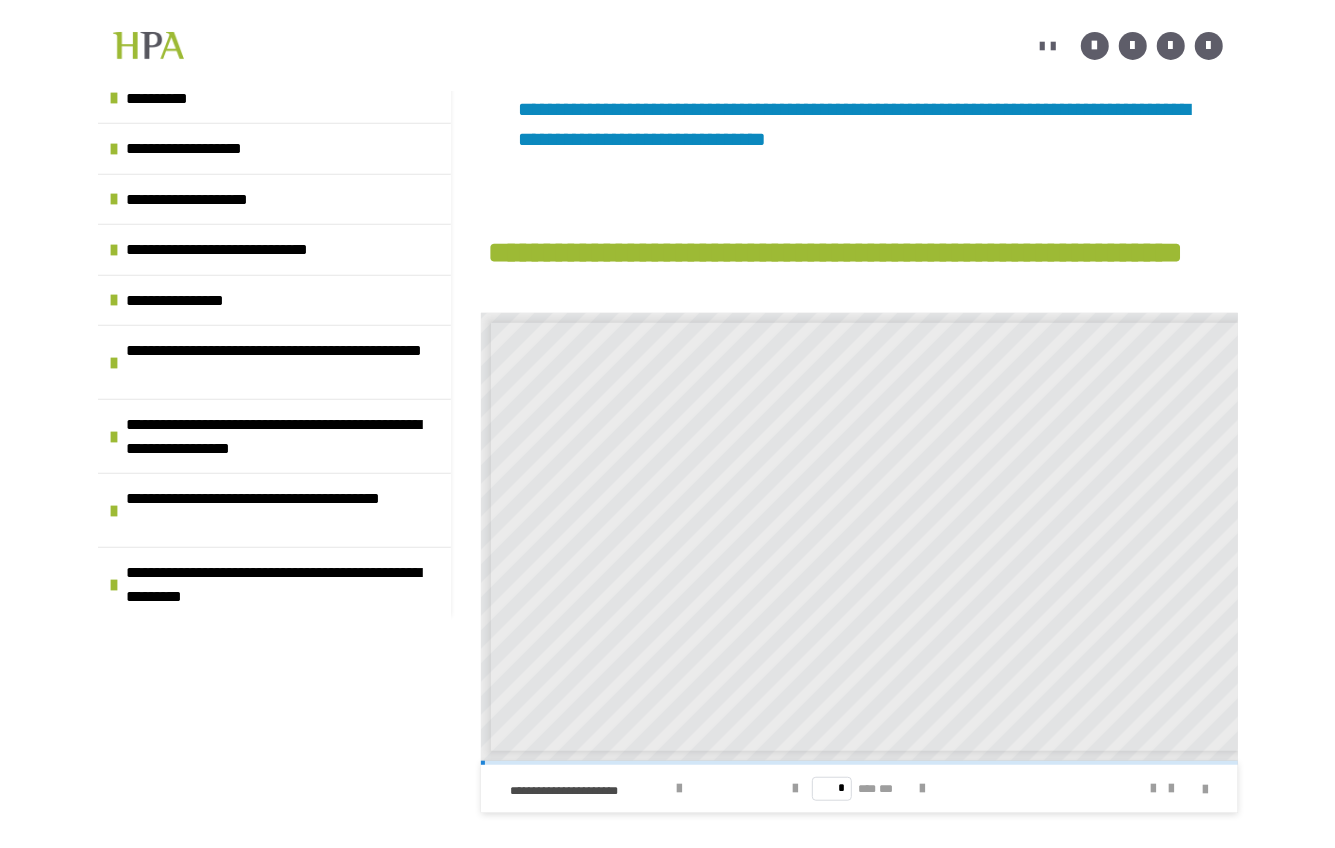 scroll, scrollTop: 0, scrollLeft: 0, axis: both 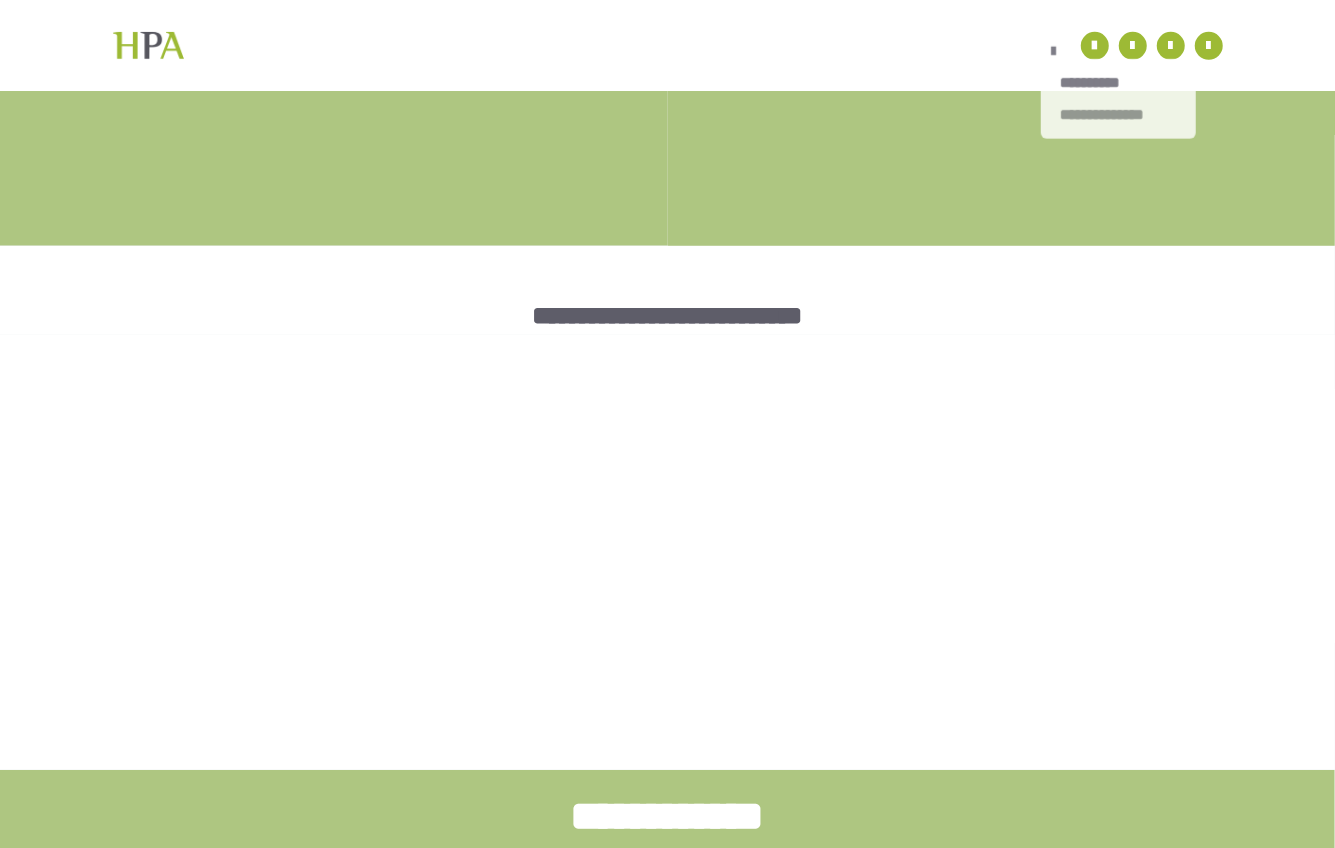 click on "**********" at bounding box center (1118, 115) 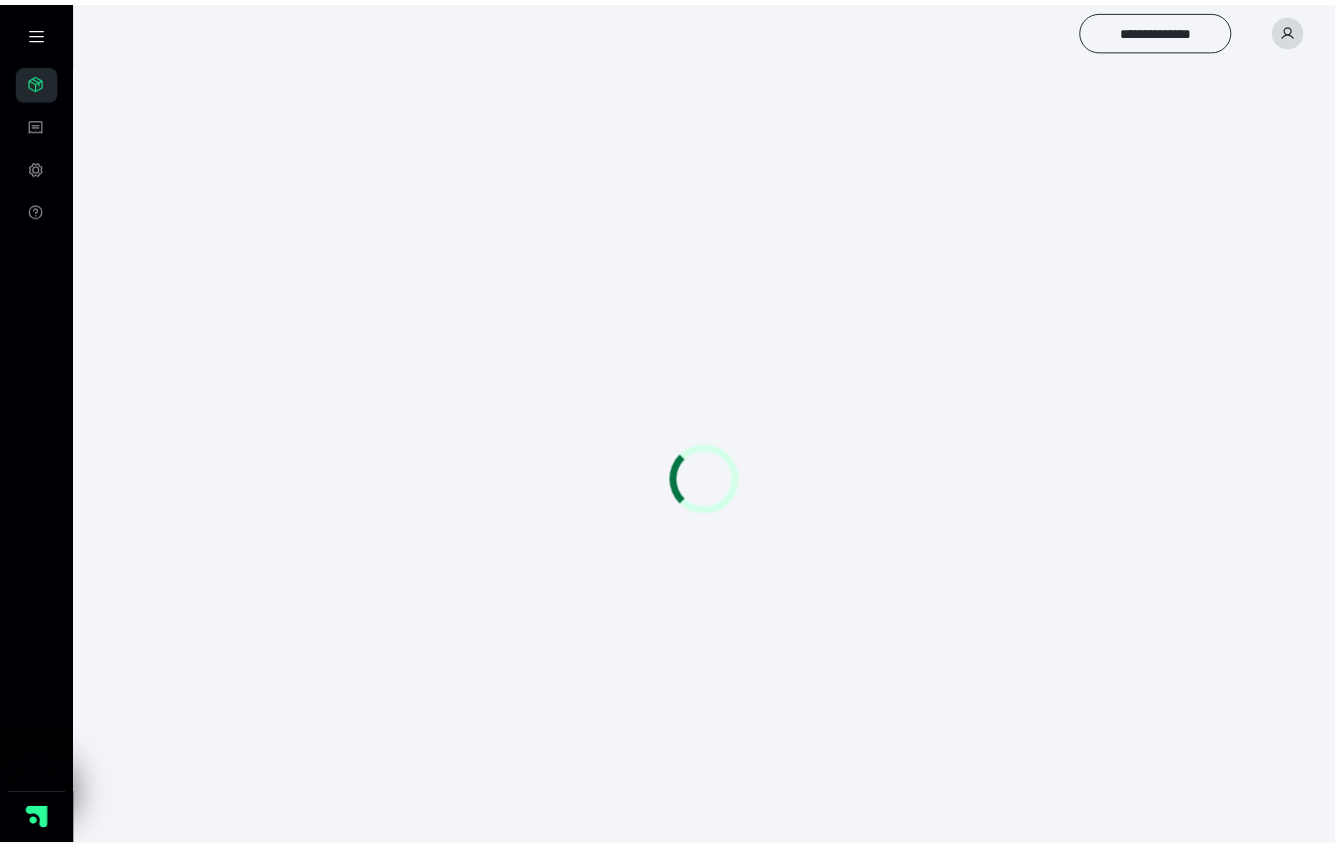 scroll, scrollTop: 0, scrollLeft: 0, axis: both 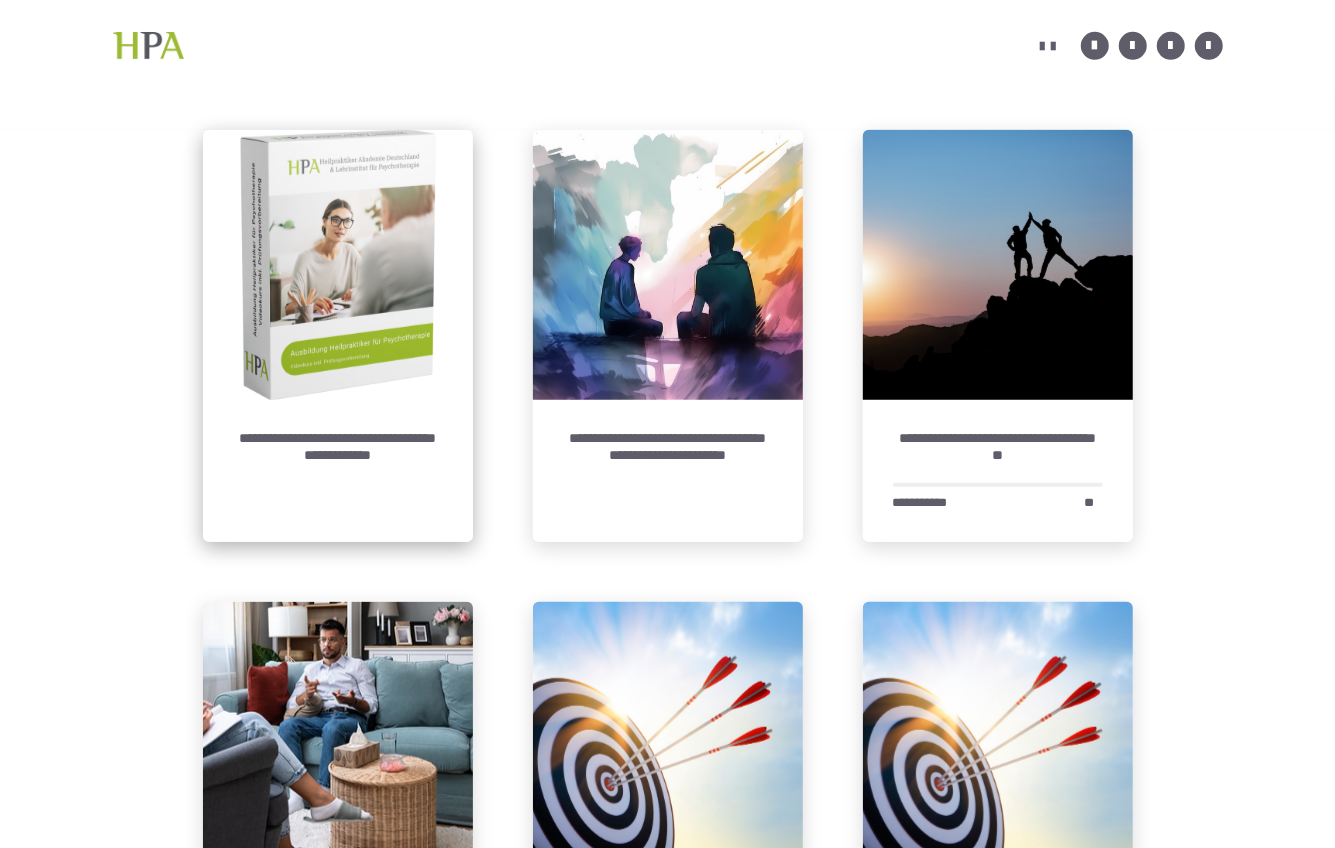 click at bounding box center [338, 265] 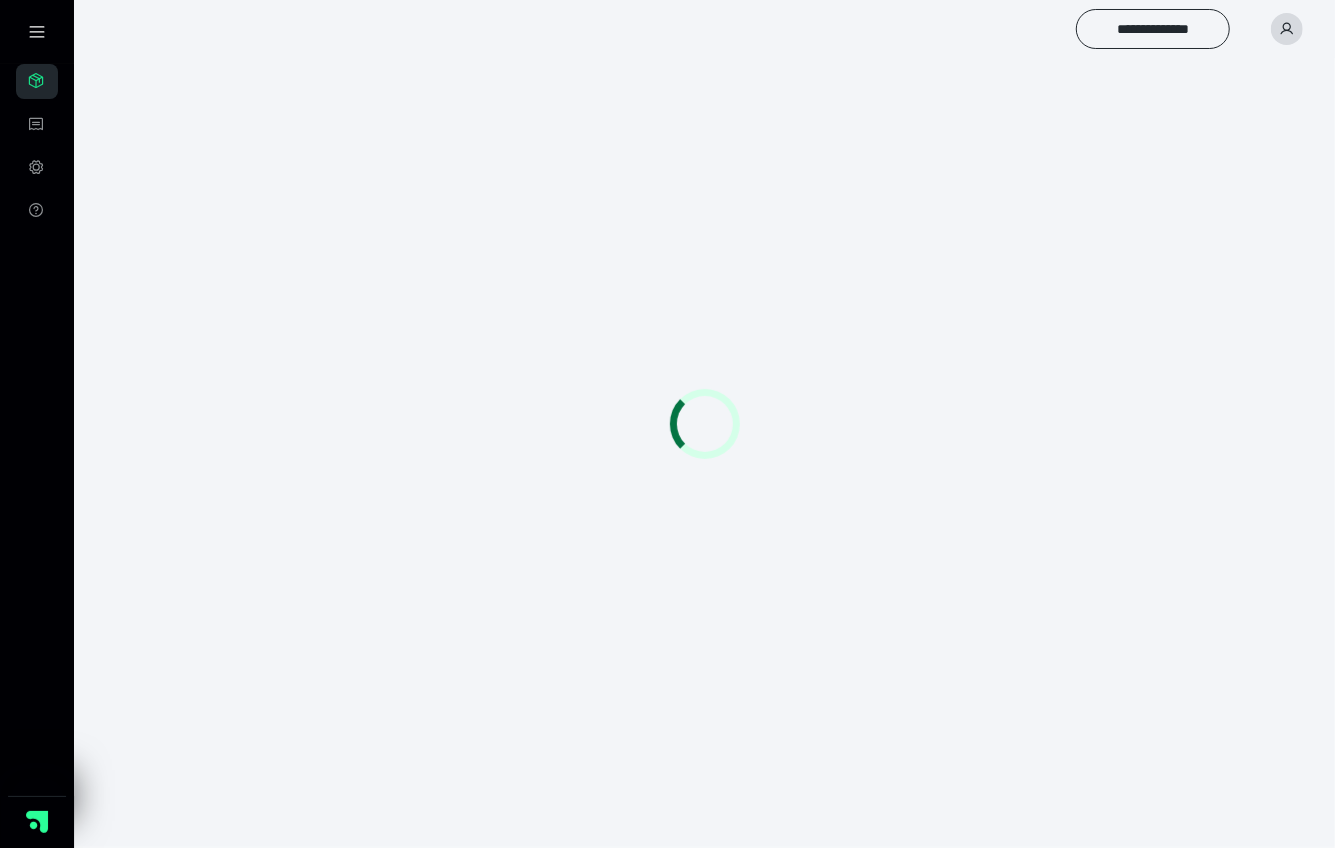 scroll, scrollTop: 0, scrollLeft: 0, axis: both 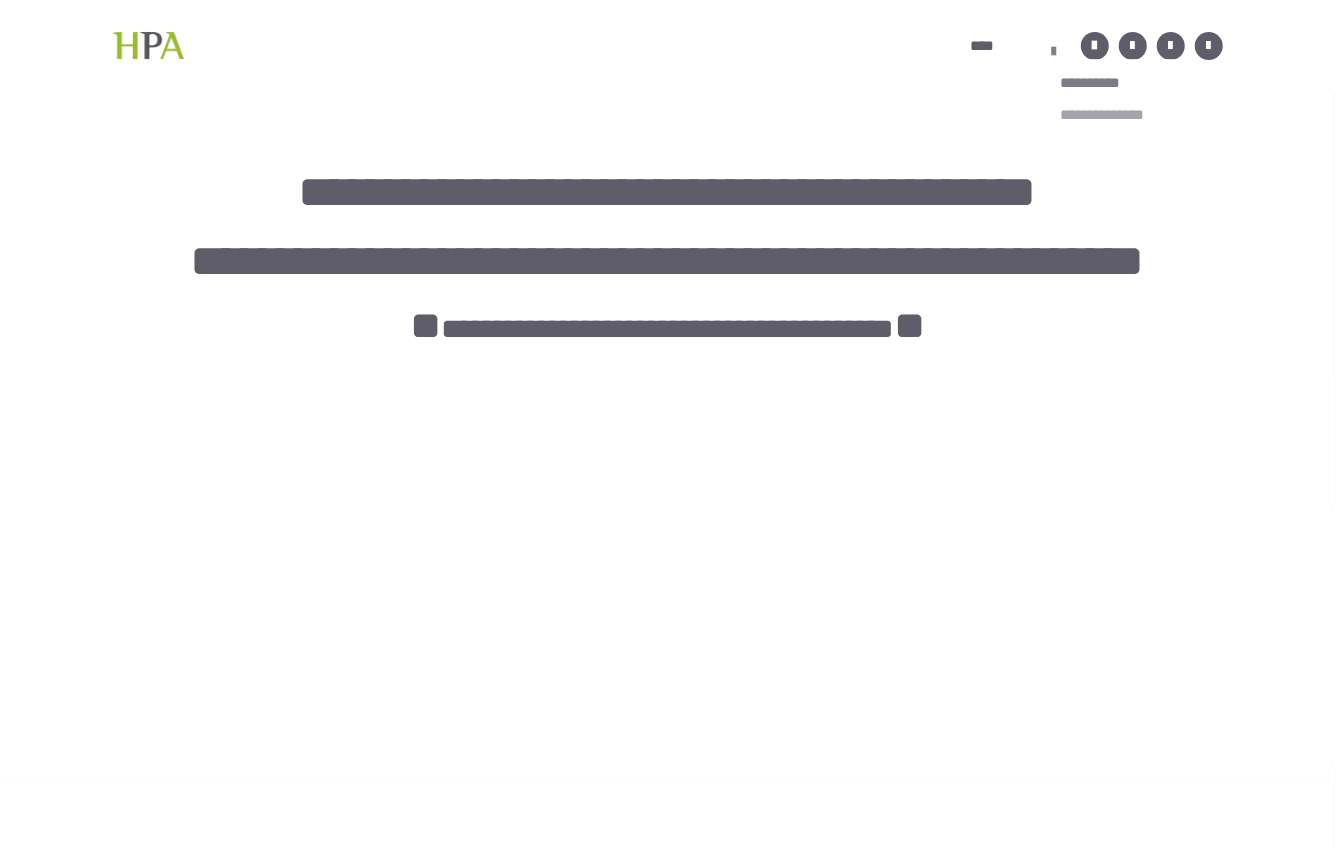 click on "**********" at bounding box center [1116, 115] 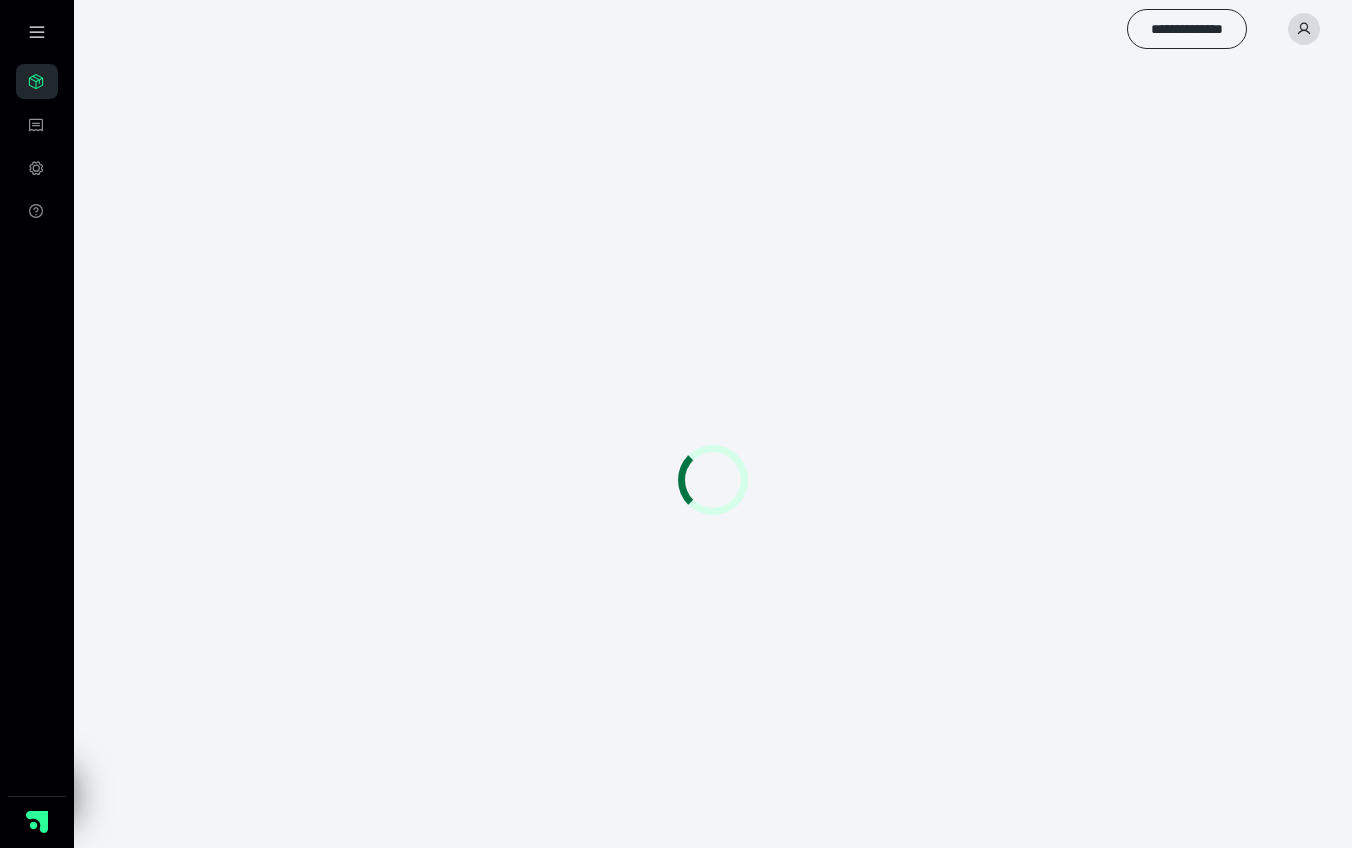 scroll, scrollTop: 0, scrollLeft: 0, axis: both 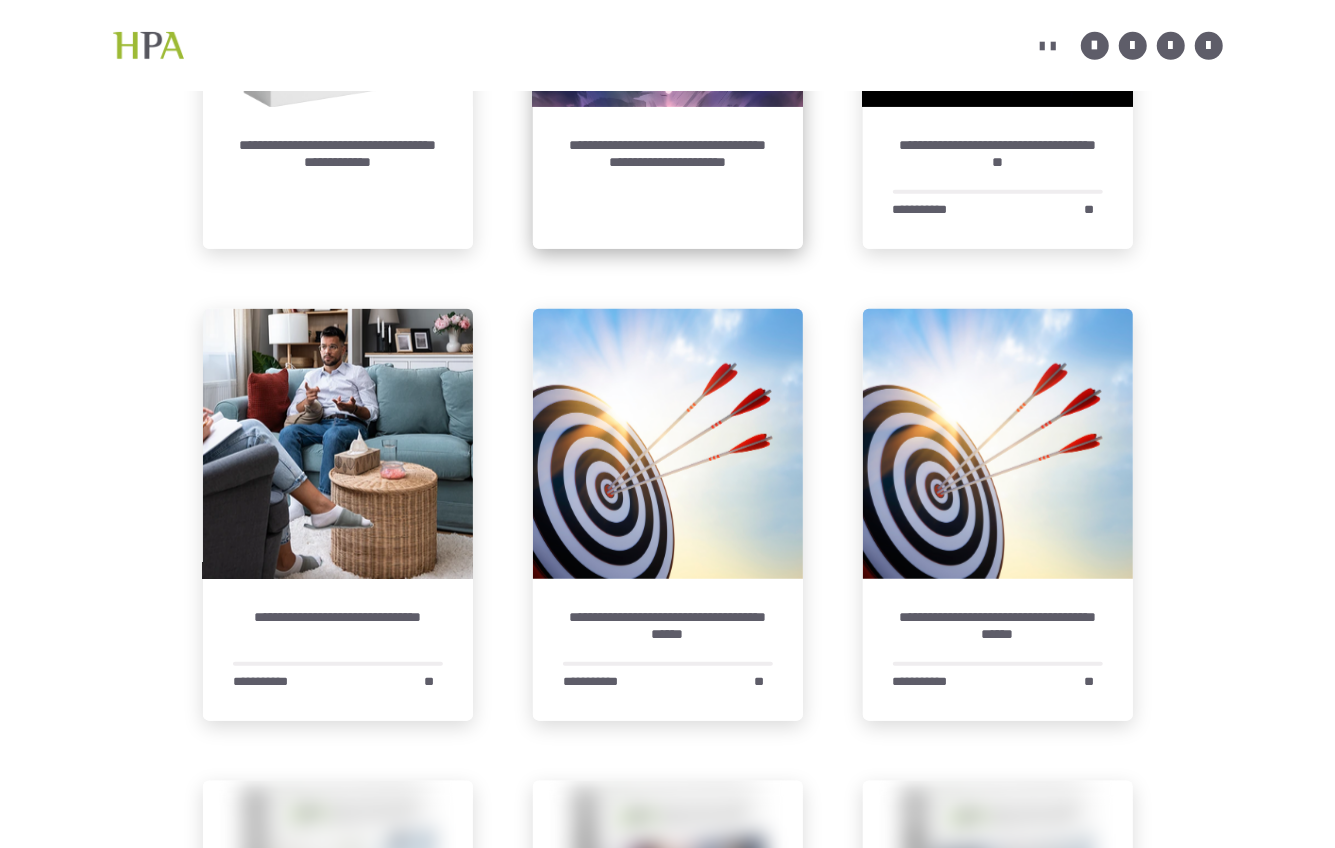click on "**********" at bounding box center [668, 178] 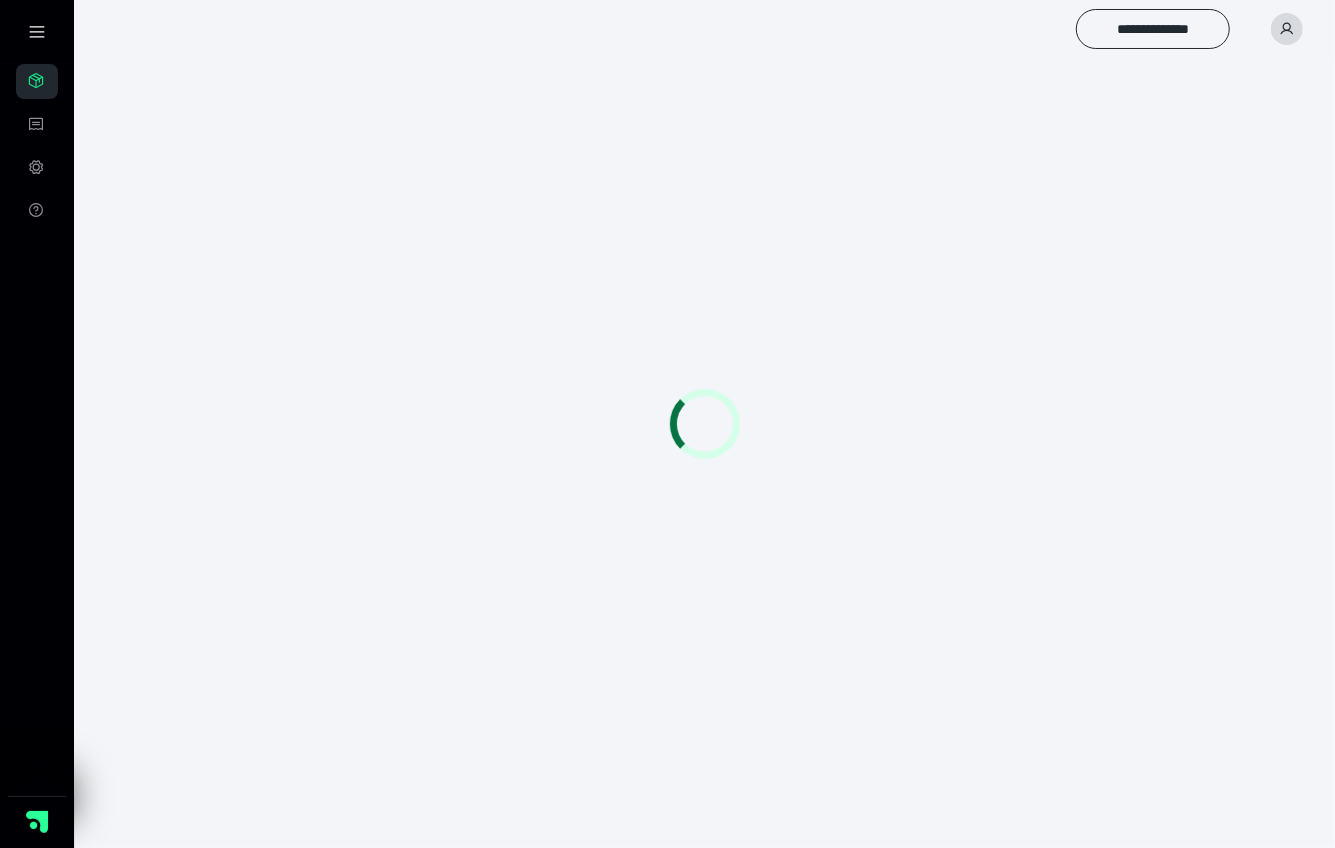 scroll, scrollTop: 0, scrollLeft: 0, axis: both 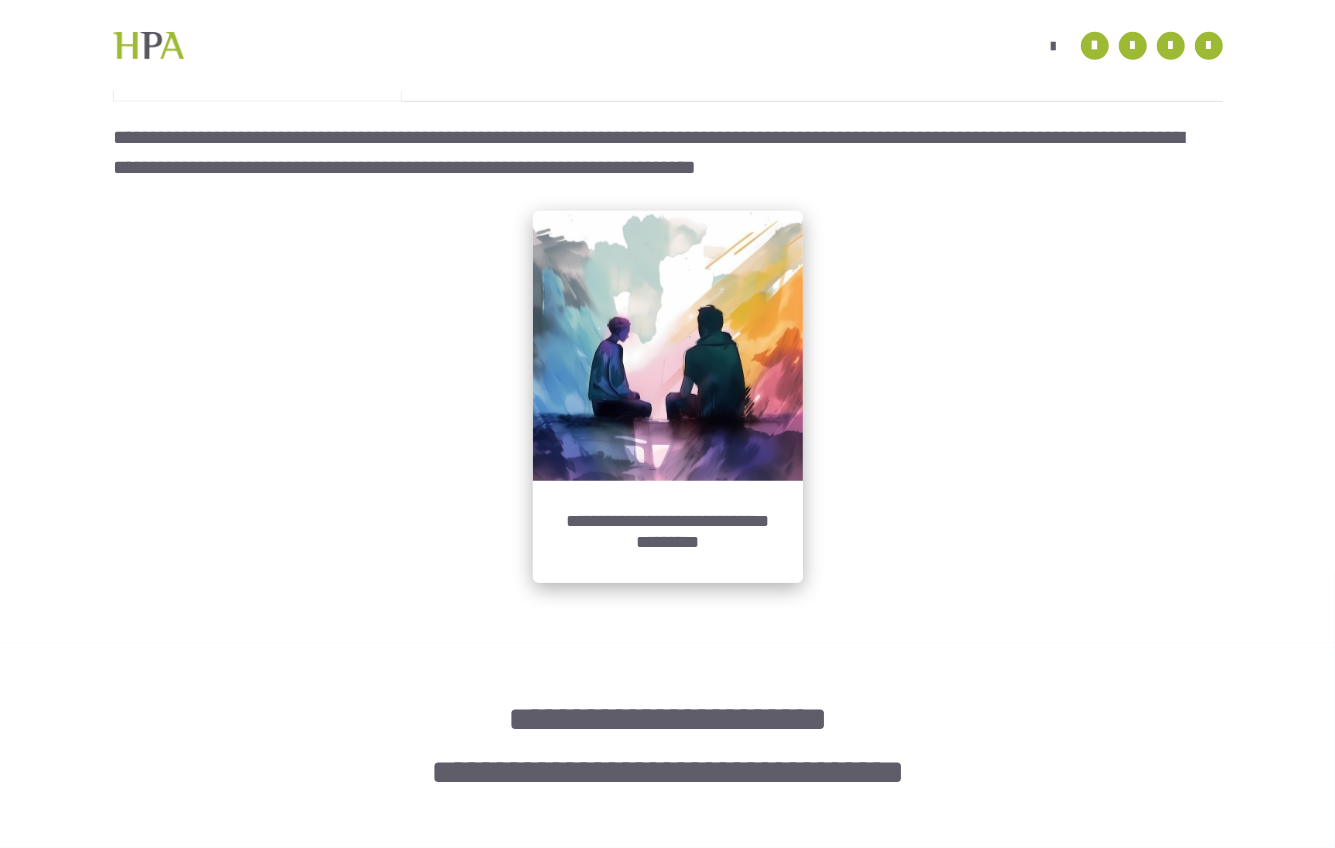 click at bounding box center [668, 346] 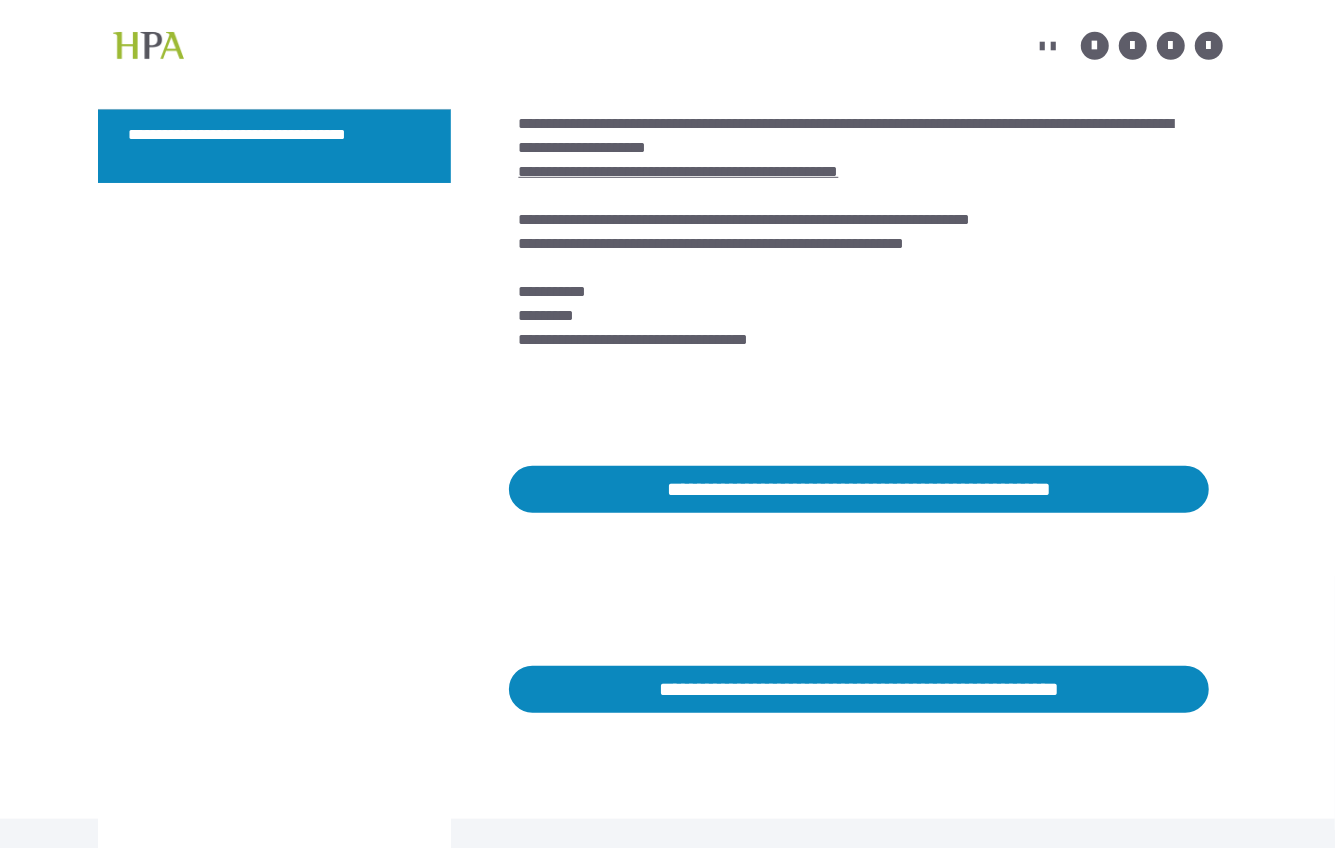 scroll, scrollTop: 764, scrollLeft: 0, axis: vertical 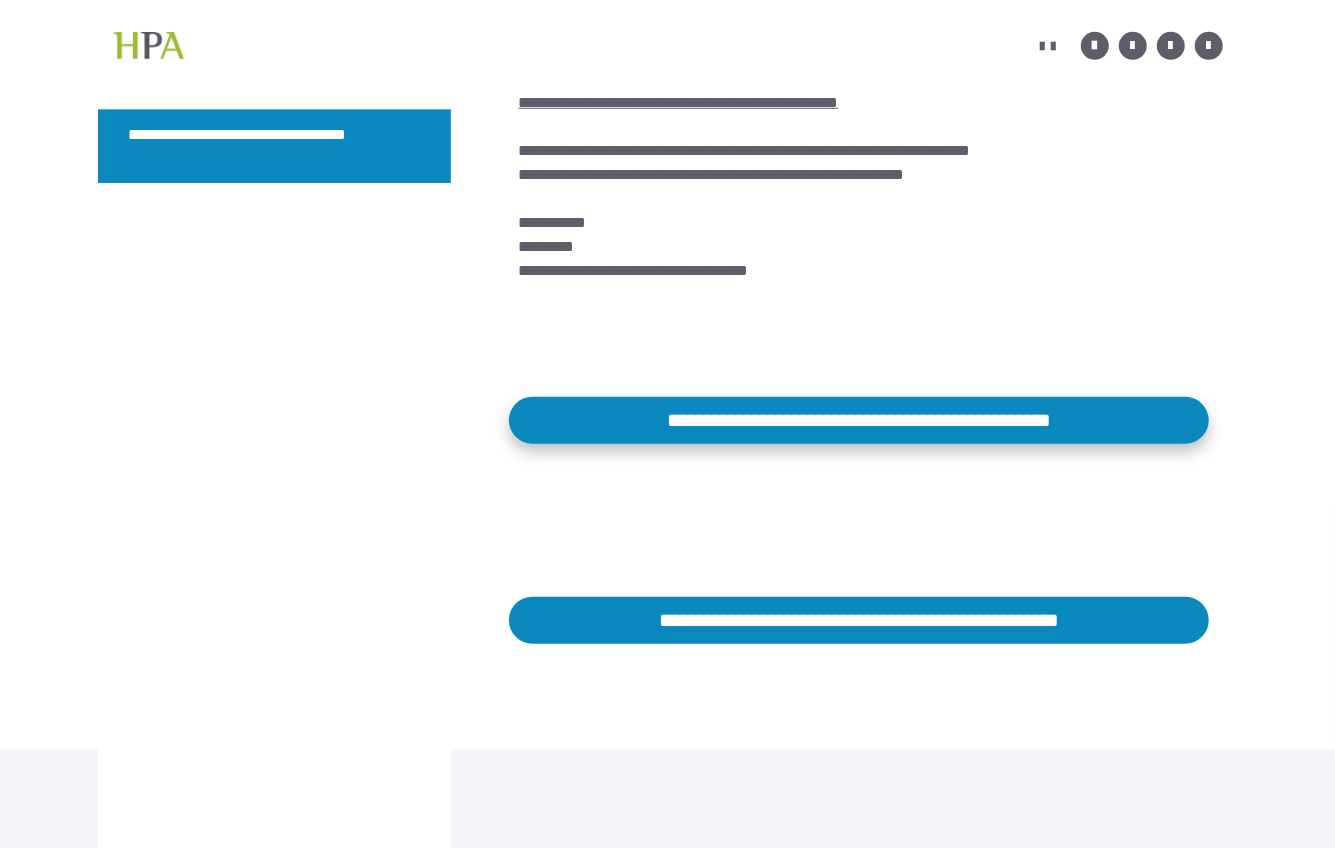click on "**********" at bounding box center [859, 421] 